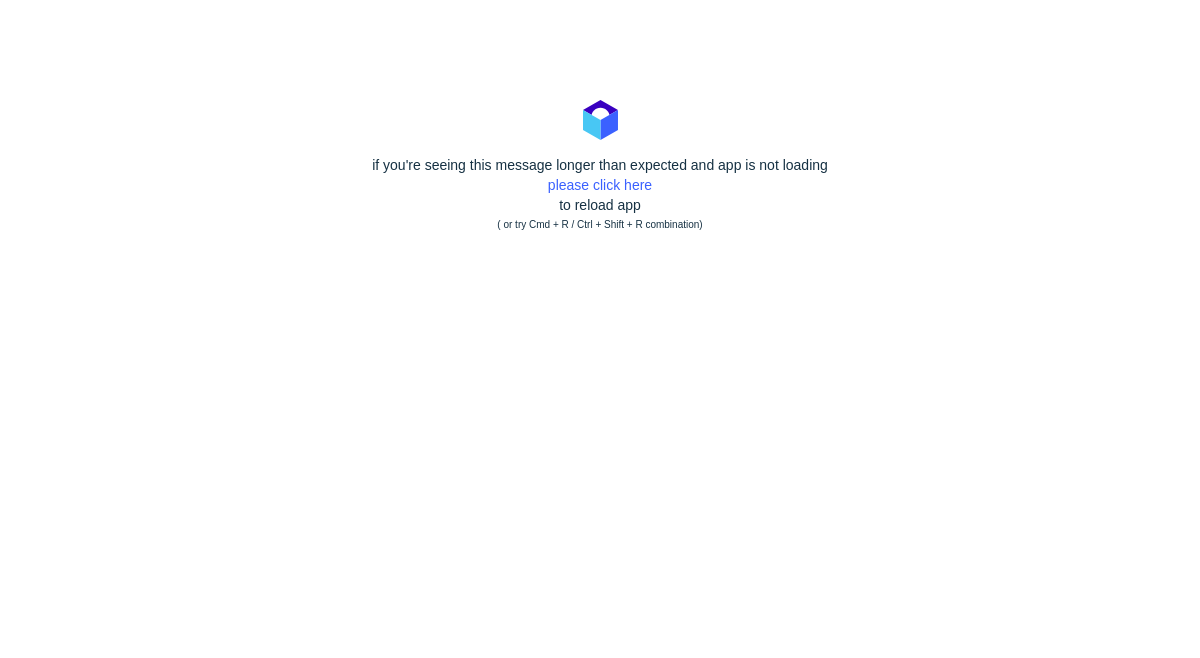 scroll, scrollTop: 0, scrollLeft: 0, axis: both 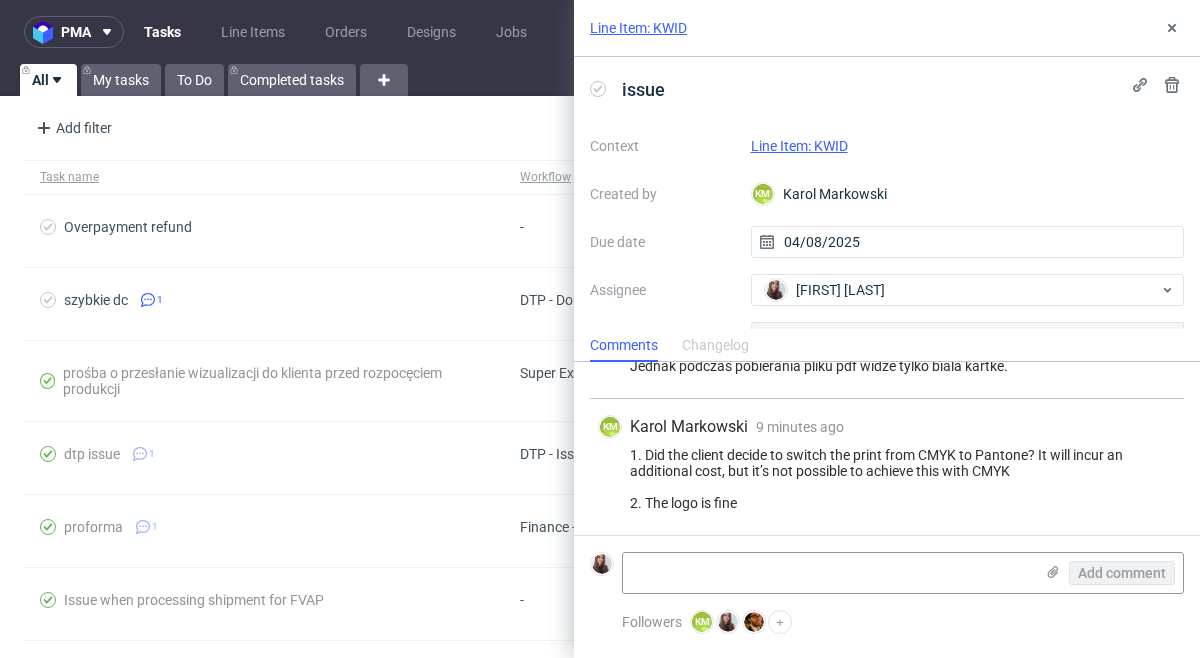 click on "Line Item: KWID" at bounding box center [799, 146] 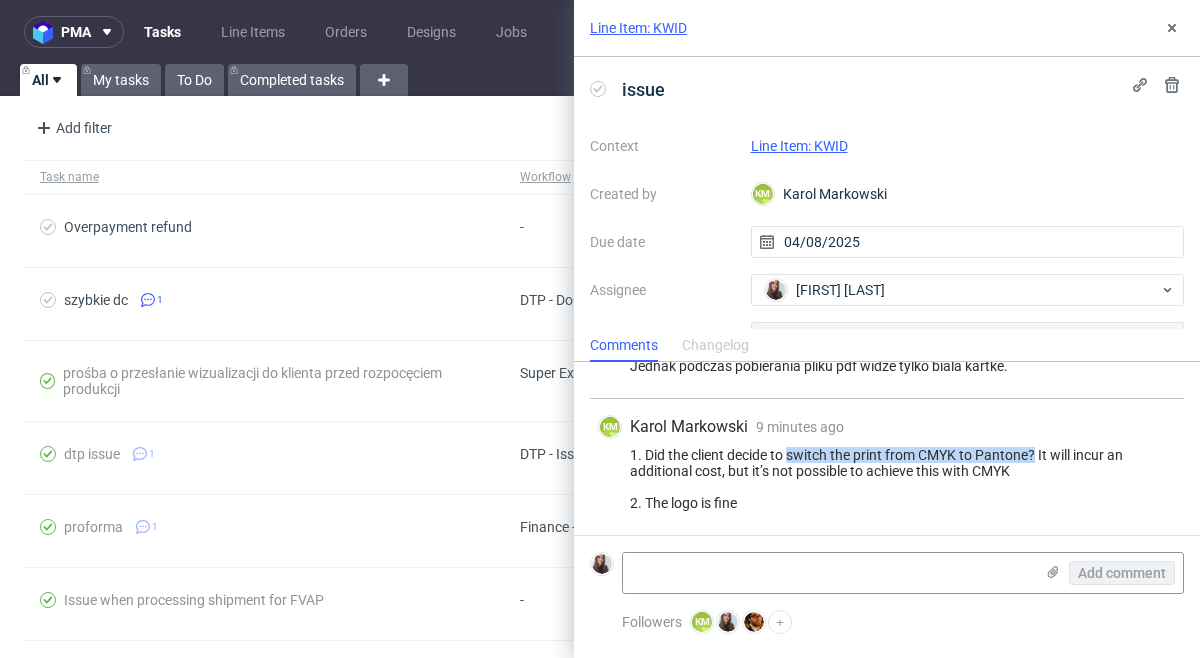 drag, startPoint x: 790, startPoint y: 453, endPoint x: 1038, endPoint y: 455, distance: 248.00807 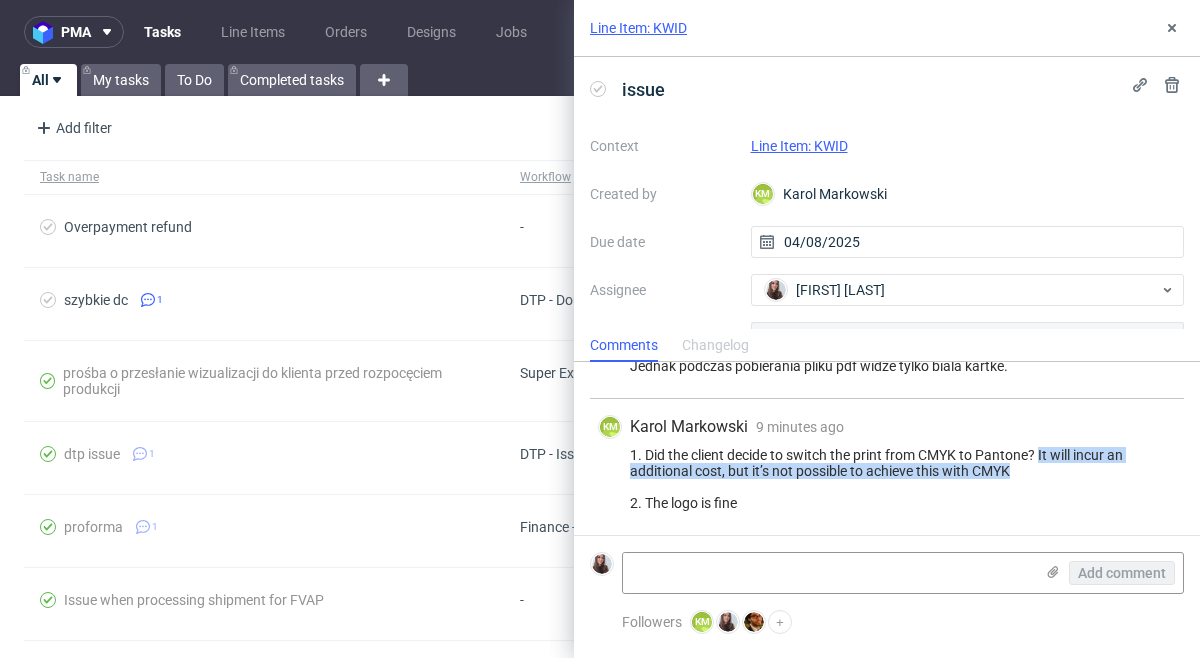 drag, startPoint x: 1041, startPoint y: 449, endPoint x: 1036, endPoint y: 475, distance: 26.476404 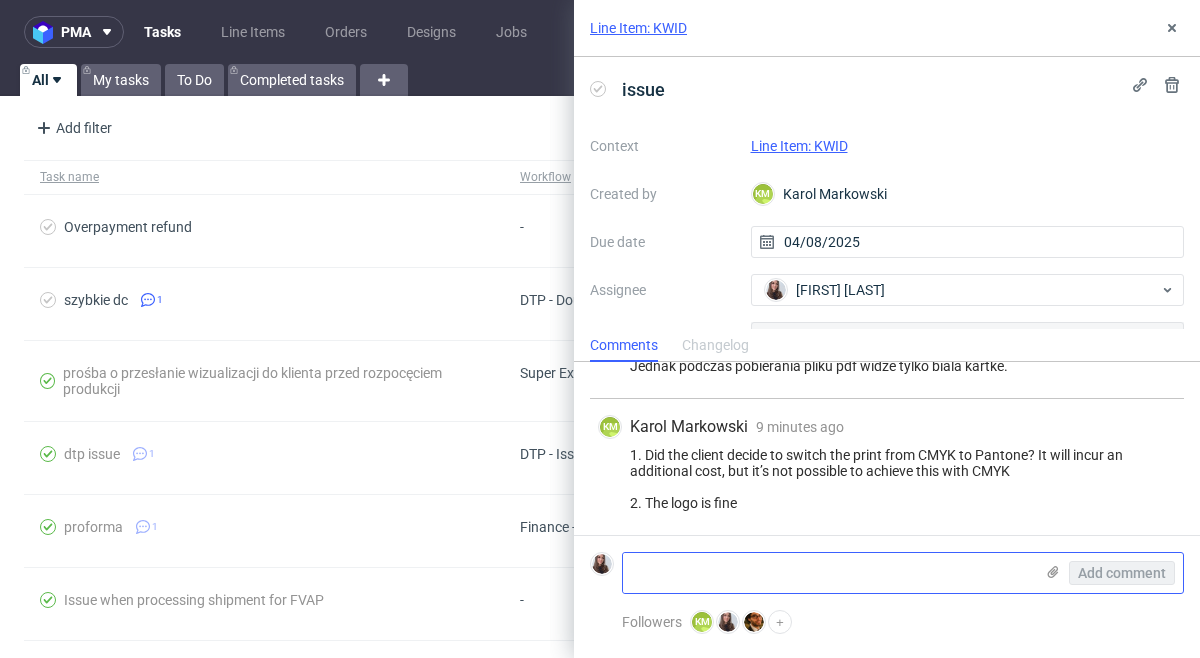 click at bounding box center (828, 573) 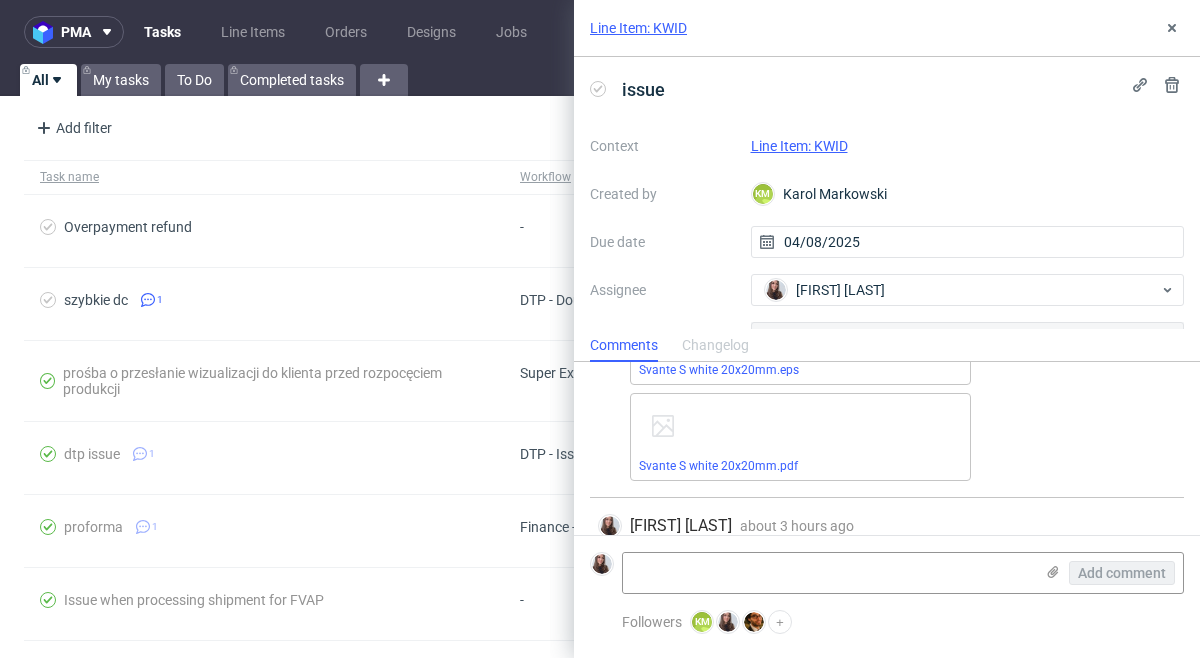 scroll, scrollTop: 450, scrollLeft: 0, axis: vertical 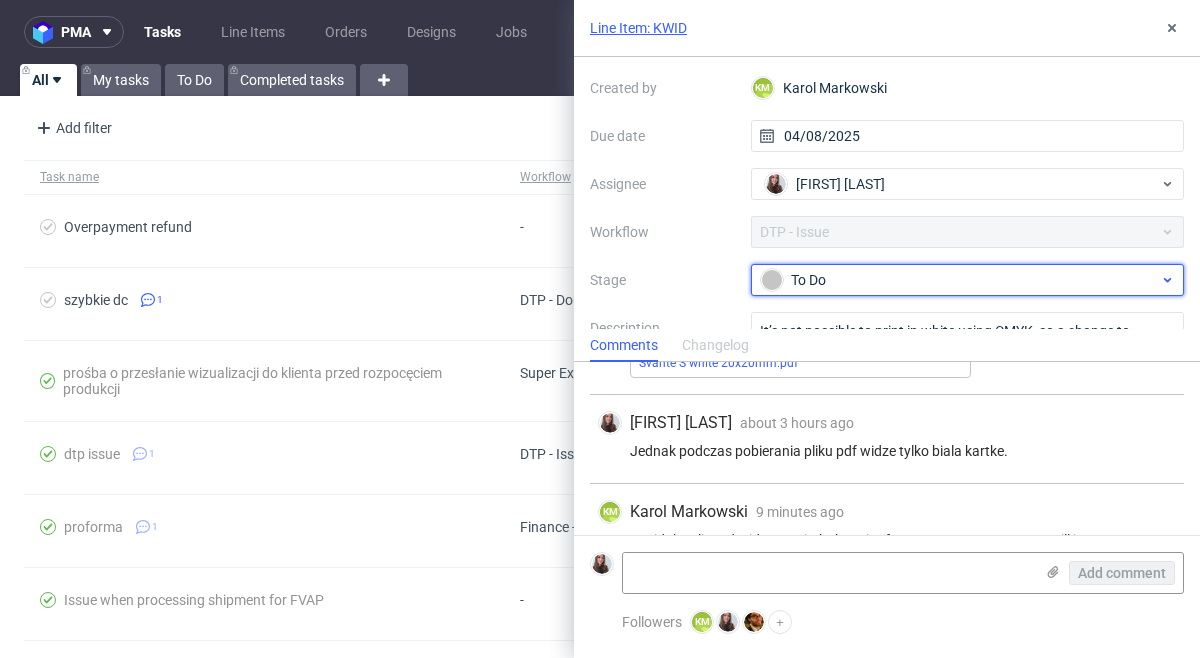 click on "To Do" at bounding box center (960, 280) 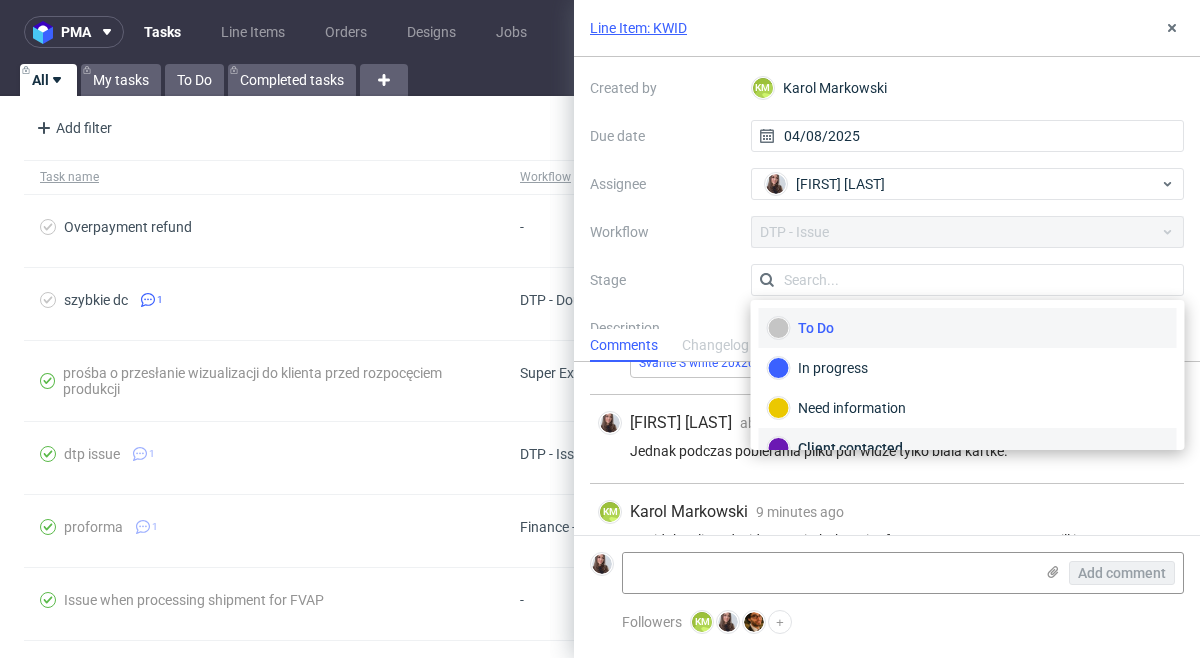 click on "Client contacted" at bounding box center (968, 448) 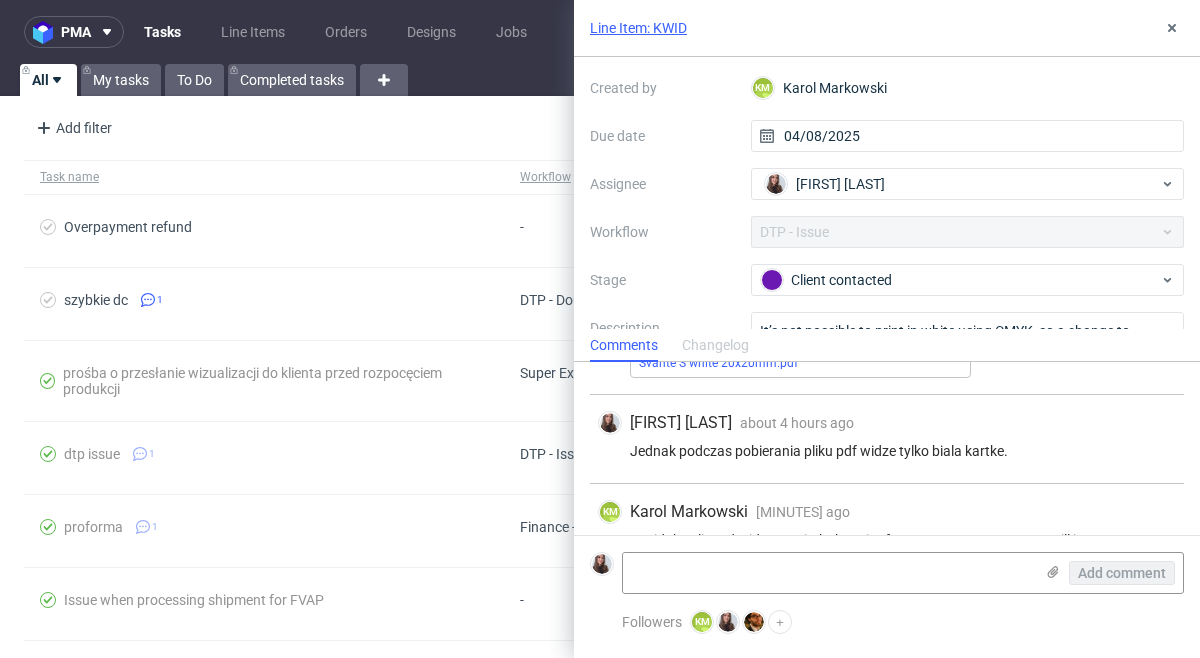 scroll, scrollTop: 535, scrollLeft: 0, axis: vertical 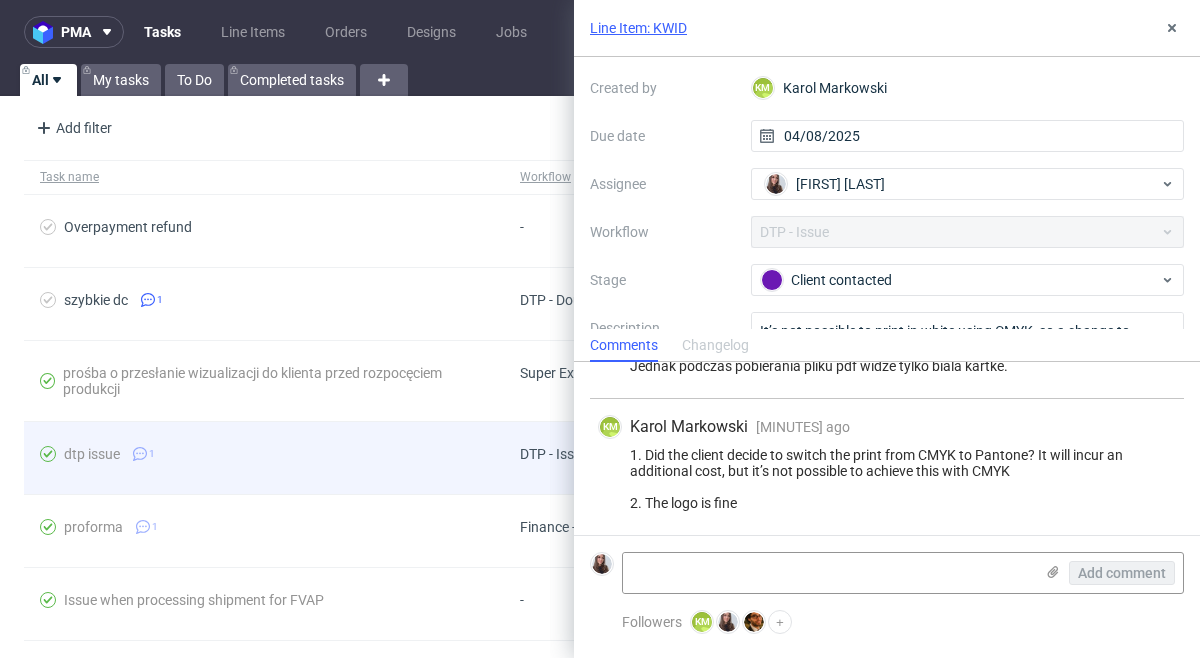 click on "dtp issue 1" at bounding box center [264, 458] 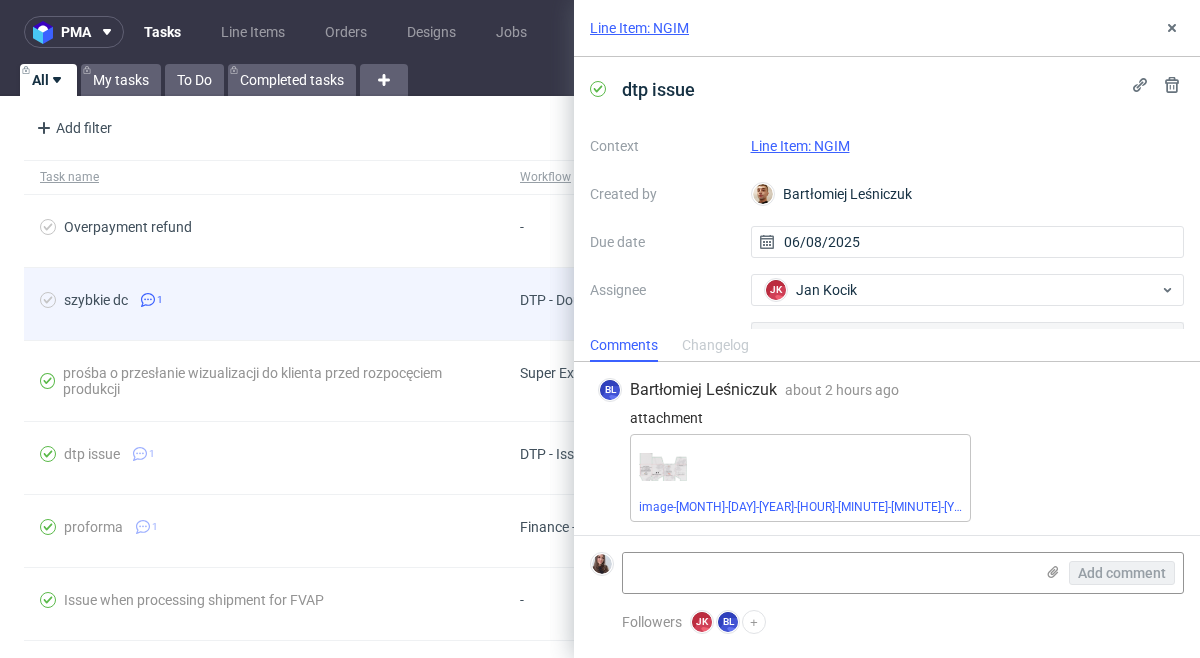 scroll, scrollTop: 3, scrollLeft: 0, axis: vertical 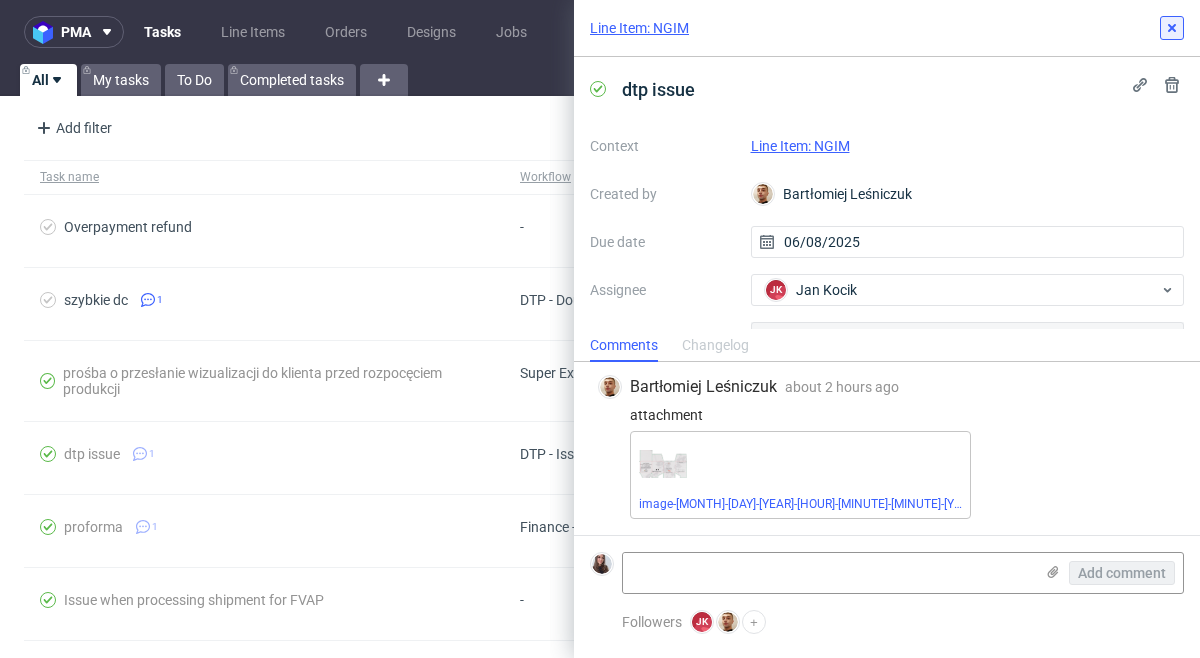 click at bounding box center [1172, 28] 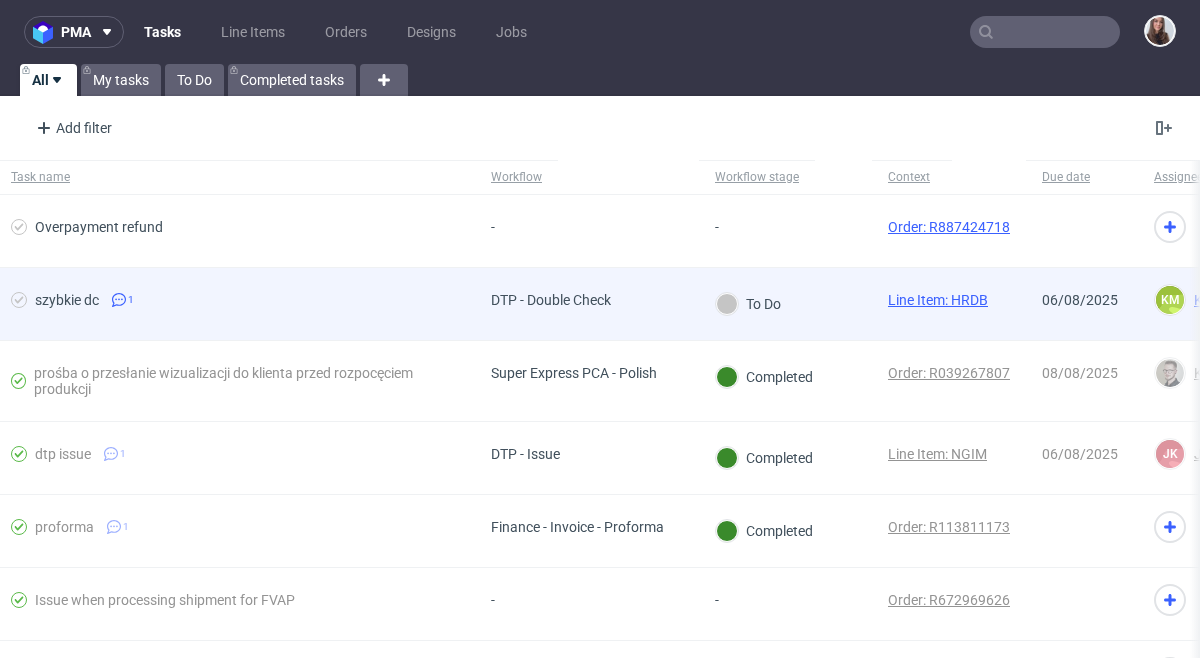 scroll, scrollTop: 0, scrollLeft: 0, axis: both 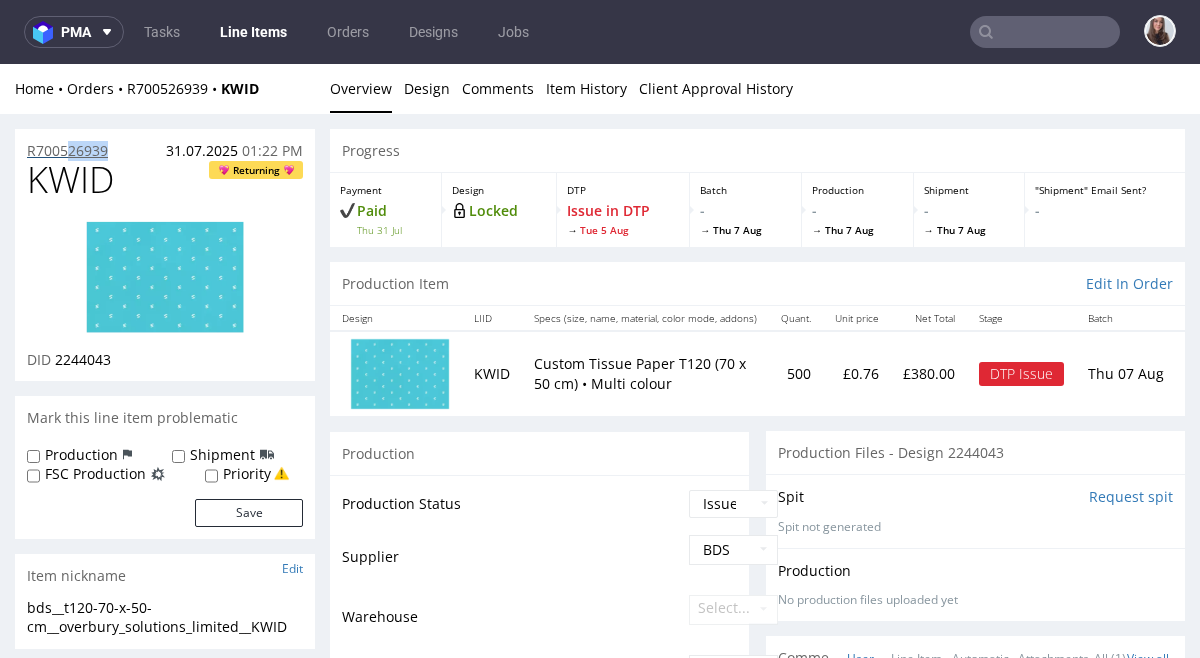 drag, startPoint x: 122, startPoint y: 146, endPoint x: 72, endPoint y: 145, distance: 50.01 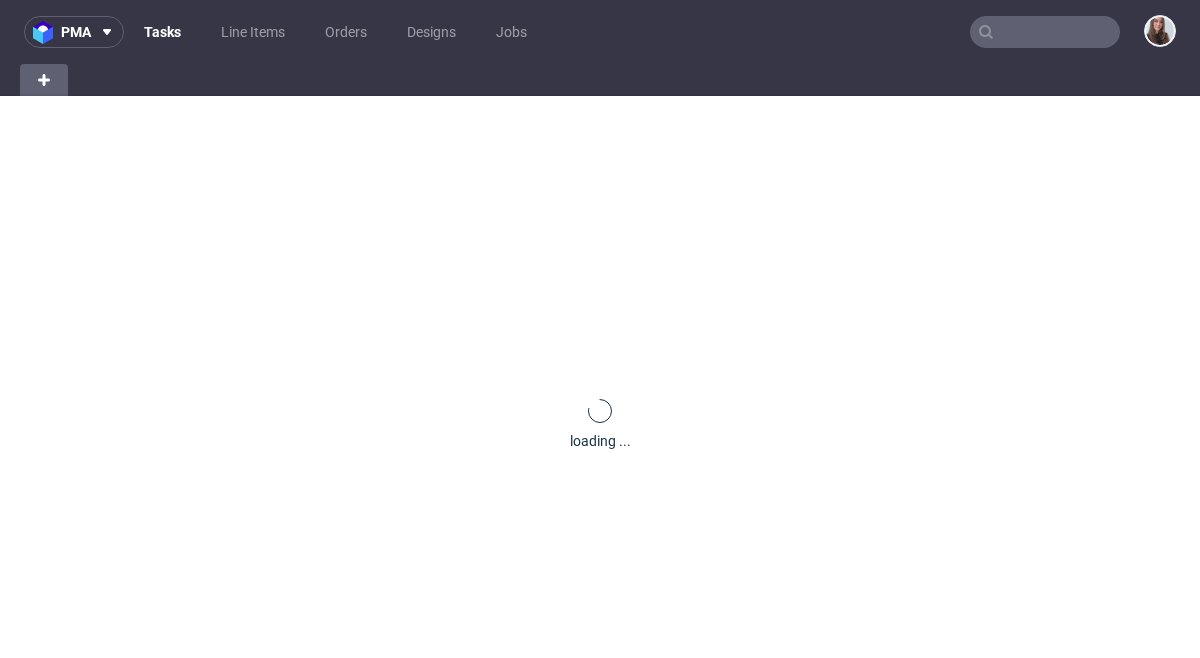 scroll, scrollTop: 0, scrollLeft: 0, axis: both 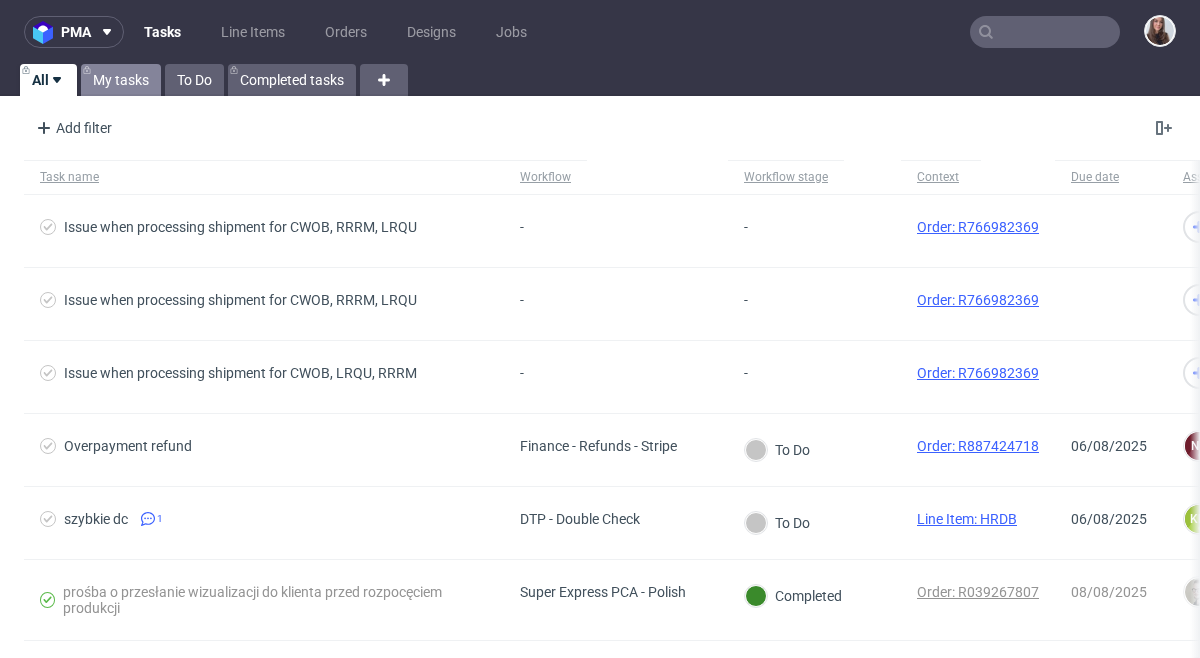 click on "My tasks" at bounding box center [121, 80] 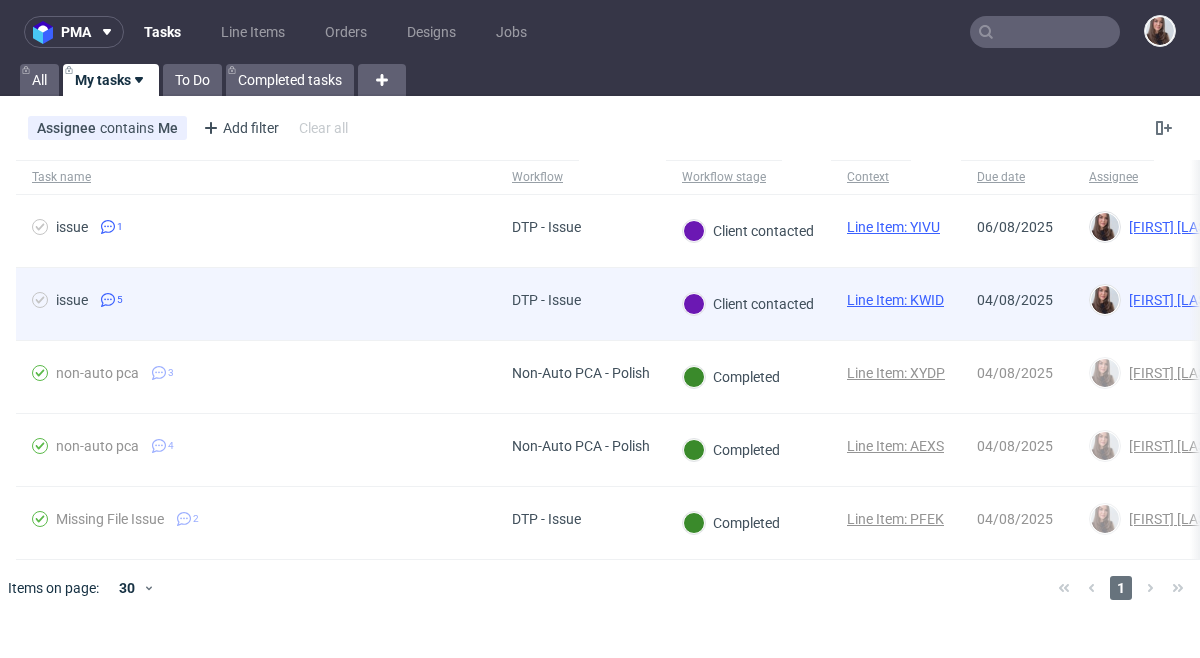 scroll, scrollTop: 0, scrollLeft: 0, axis: both 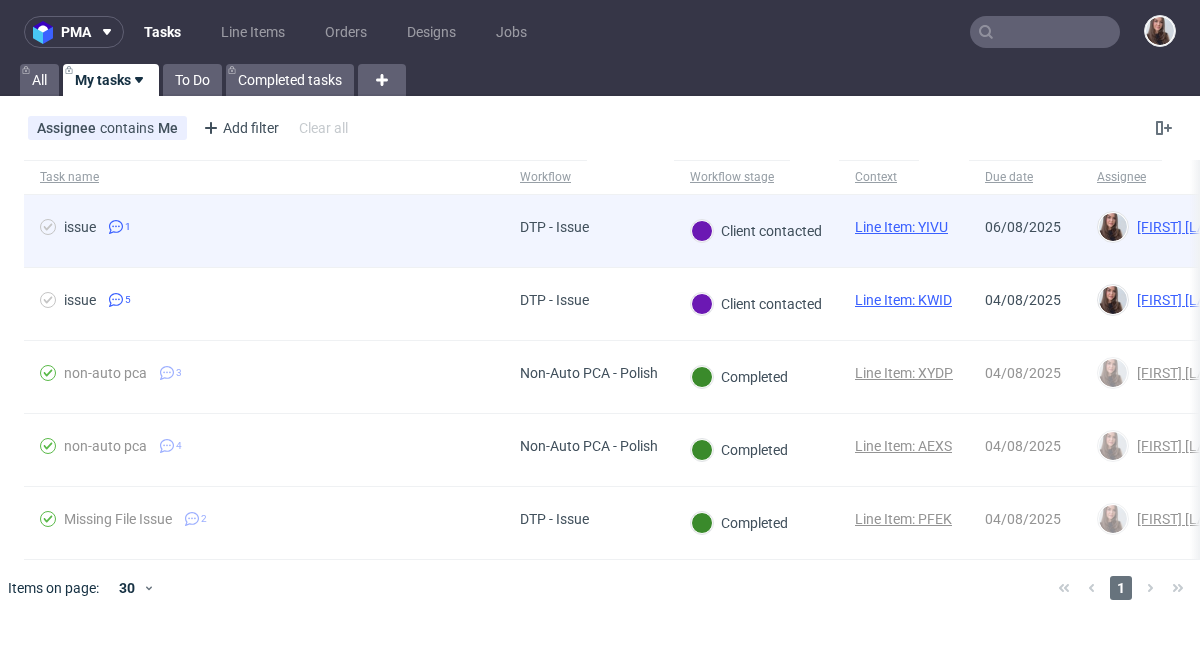 click on "issue 1" at bounding box center [264, 231] 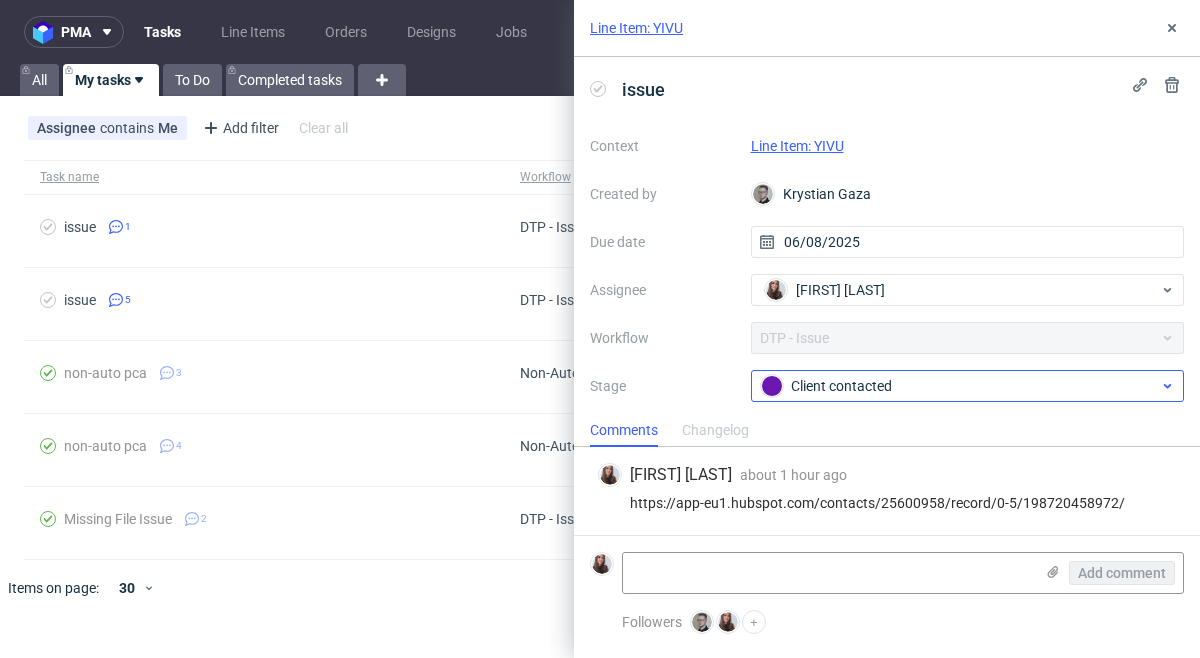 scroll, scrollTop: 116, scrollLeft: 0, axis: vertical 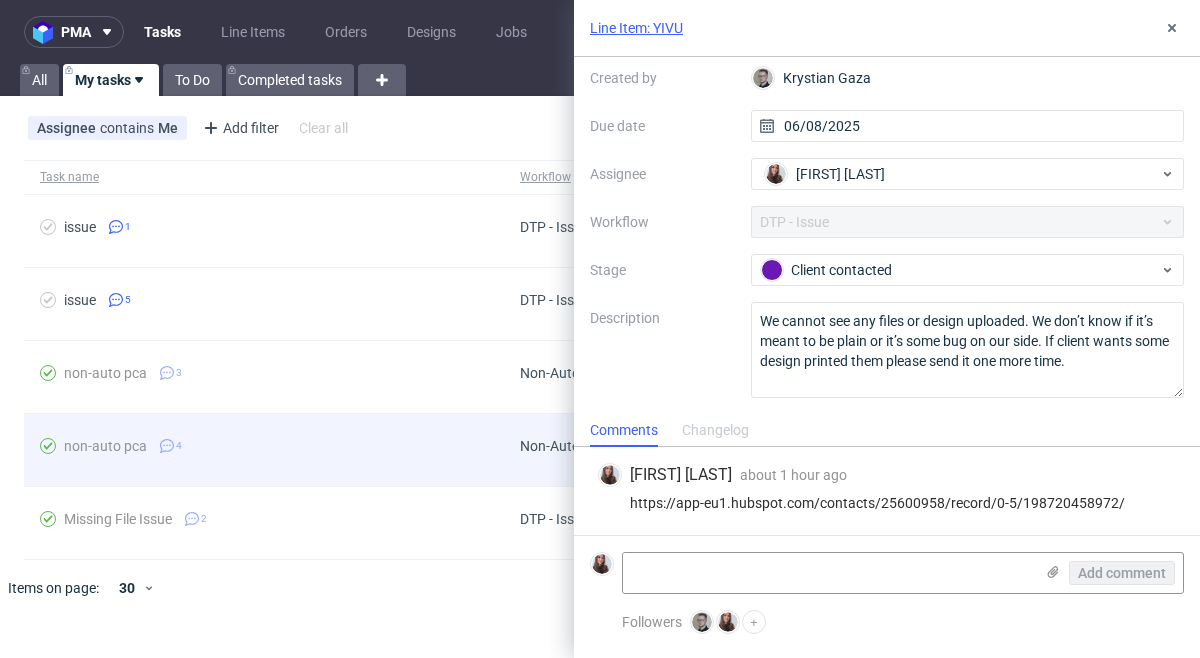 click on "non-auto pca 4" at bounding box center [264, 450] 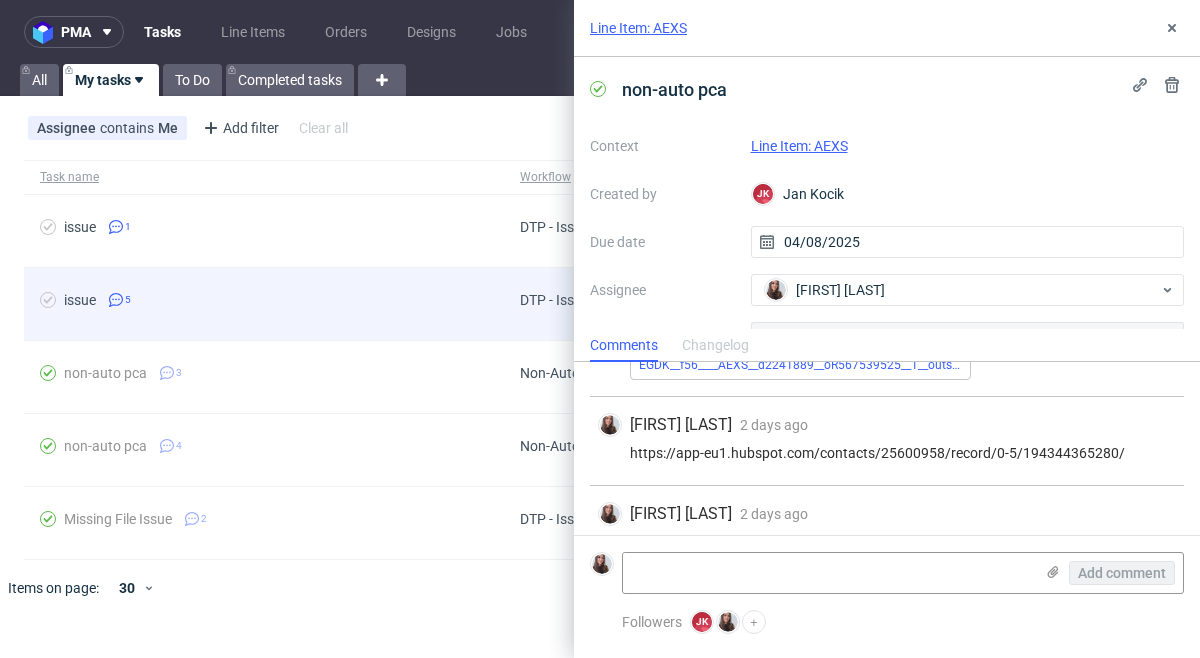 scroll, scrollTop: 413, scrollLeft: 0, axis: vertical 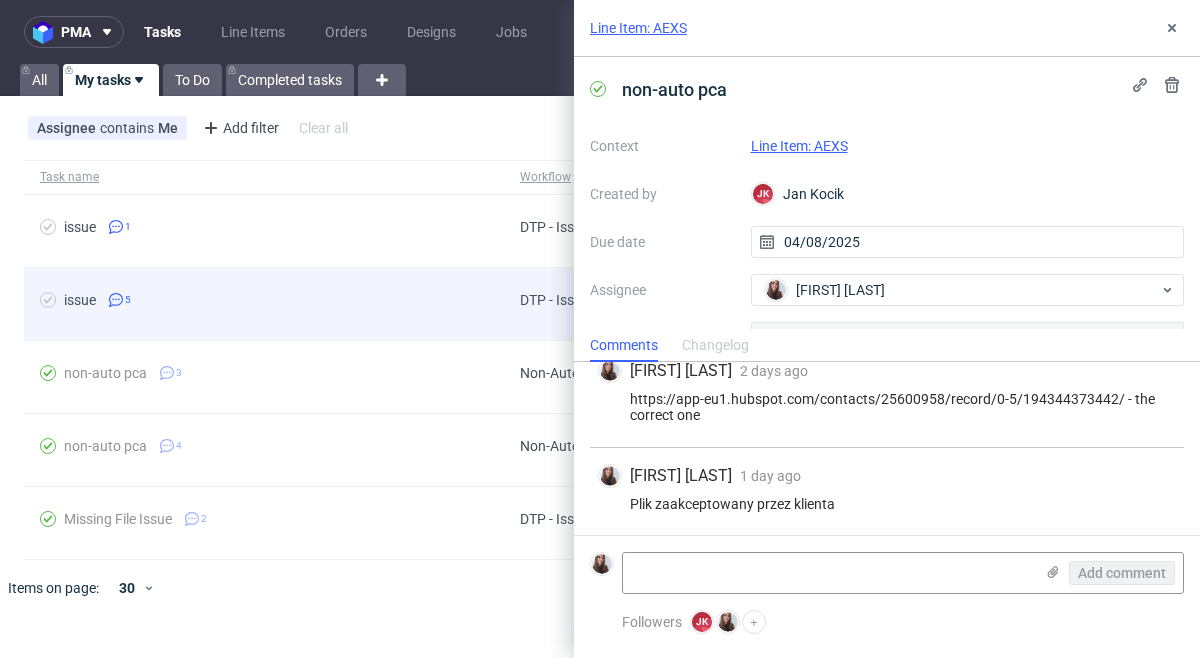 click on "DTP - Issue" at bounding box center (554, 304) 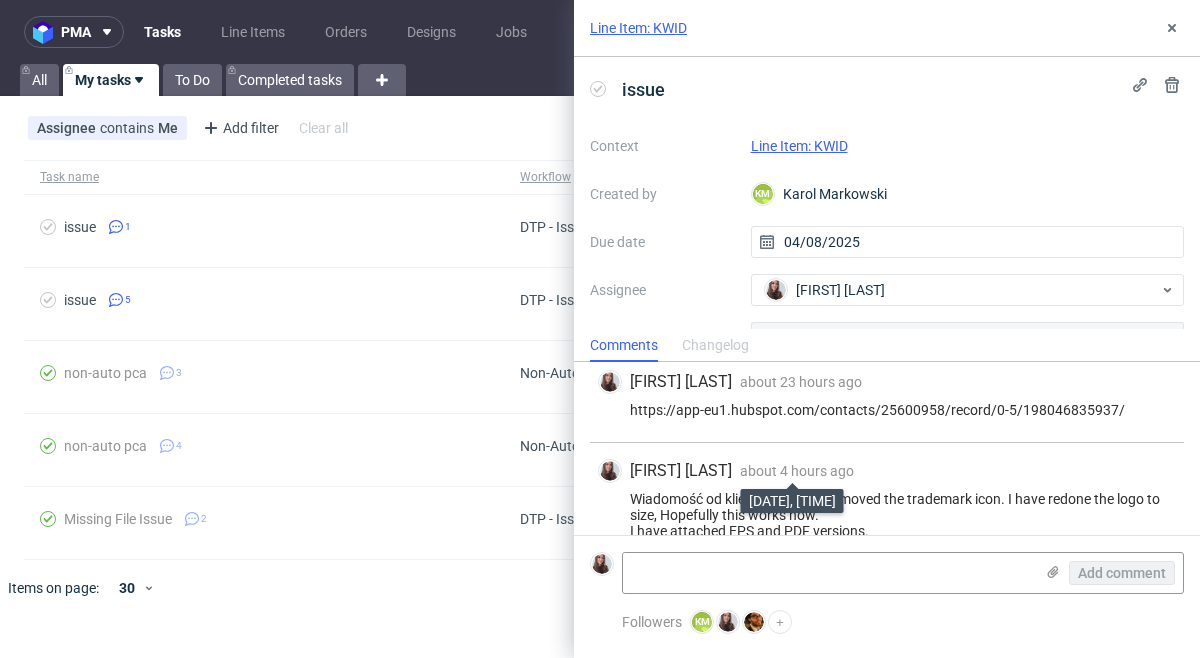 scroll, scrollTop: 0, scrollLeft: 0, axis: both 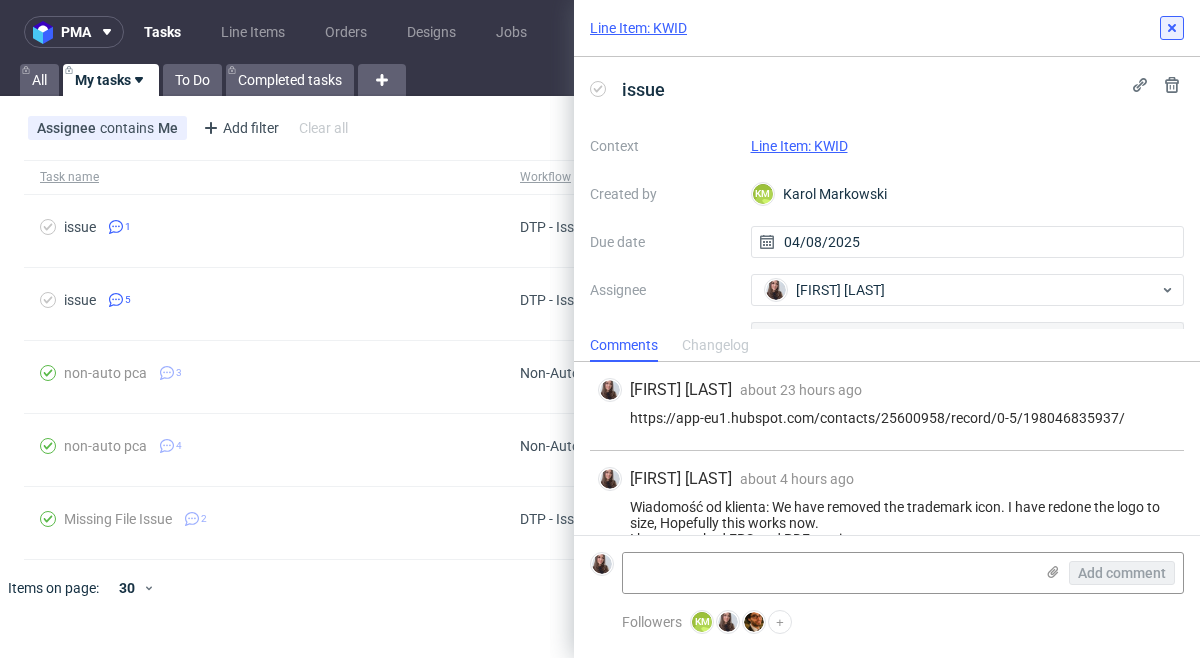 click 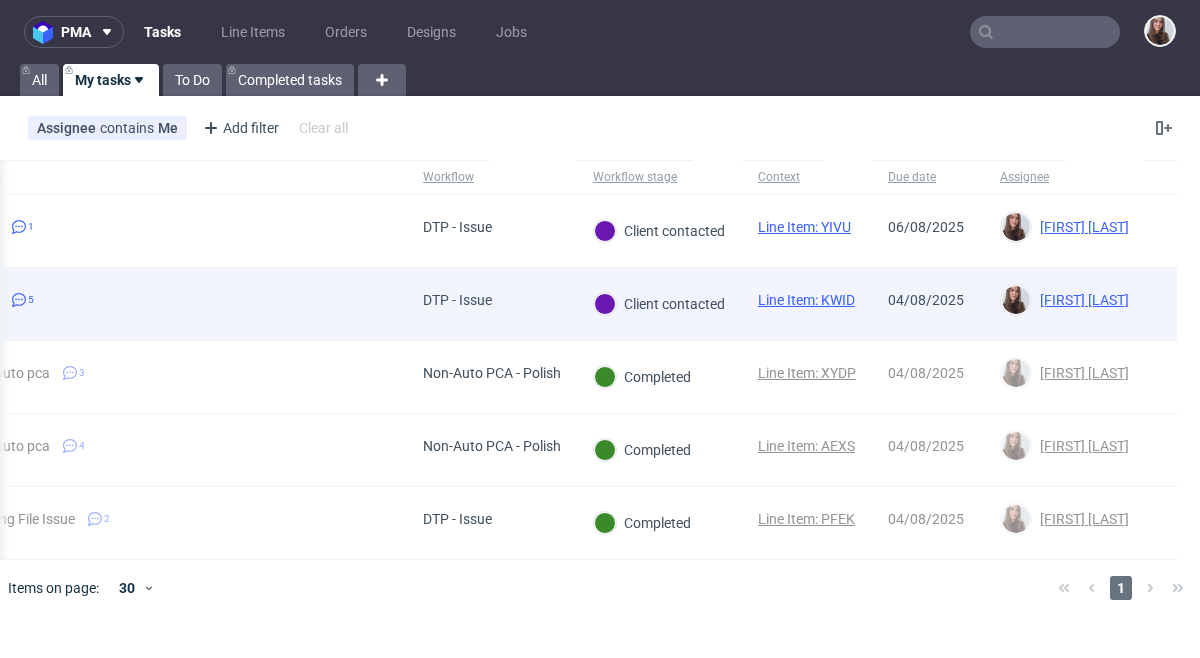 scroll, scrollTop: 0, scrollLeft: 0, axis: both 